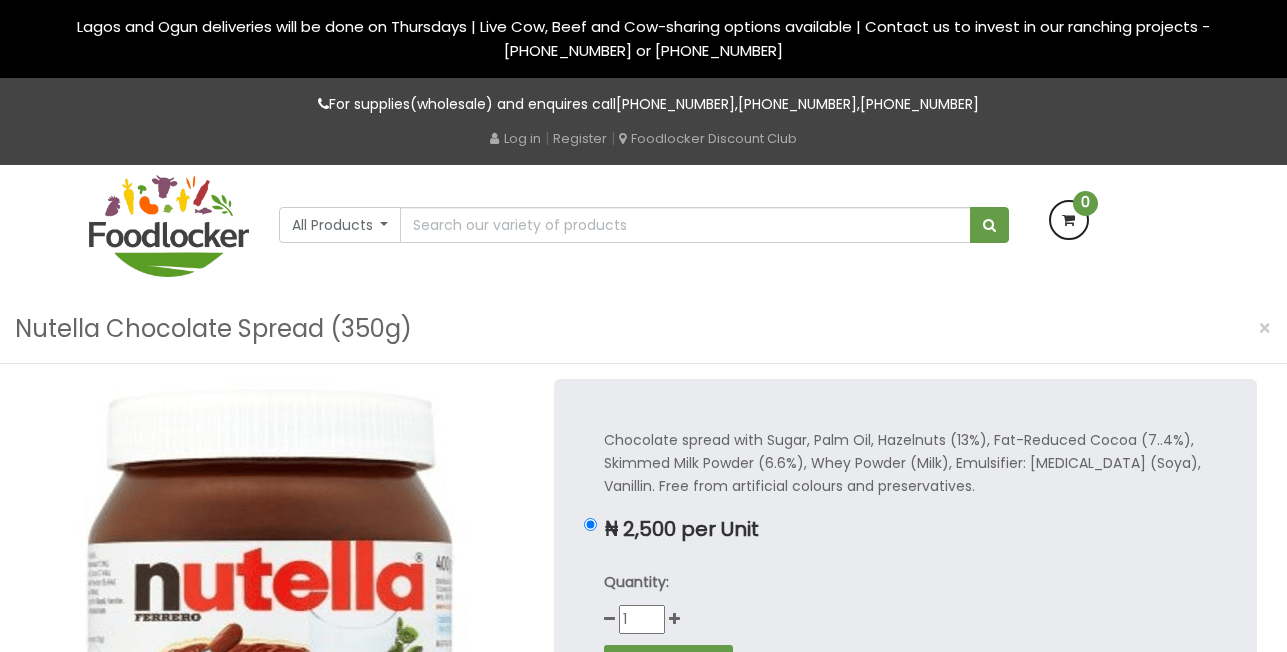 scroll, scrollTop: 0, scrollLeft: 0, axis: both 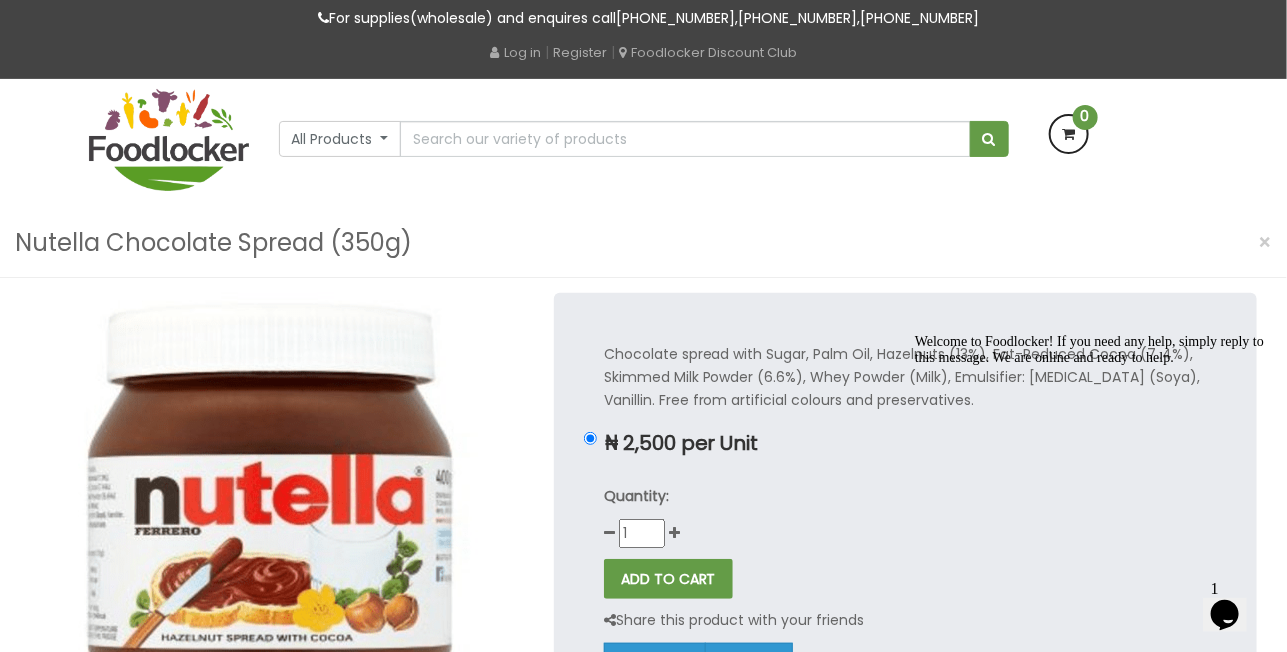 drag, startPoint x: 1245, startPoint y: 408, endPoint x: 1629, endPoint y: 702, distance: 483.6238 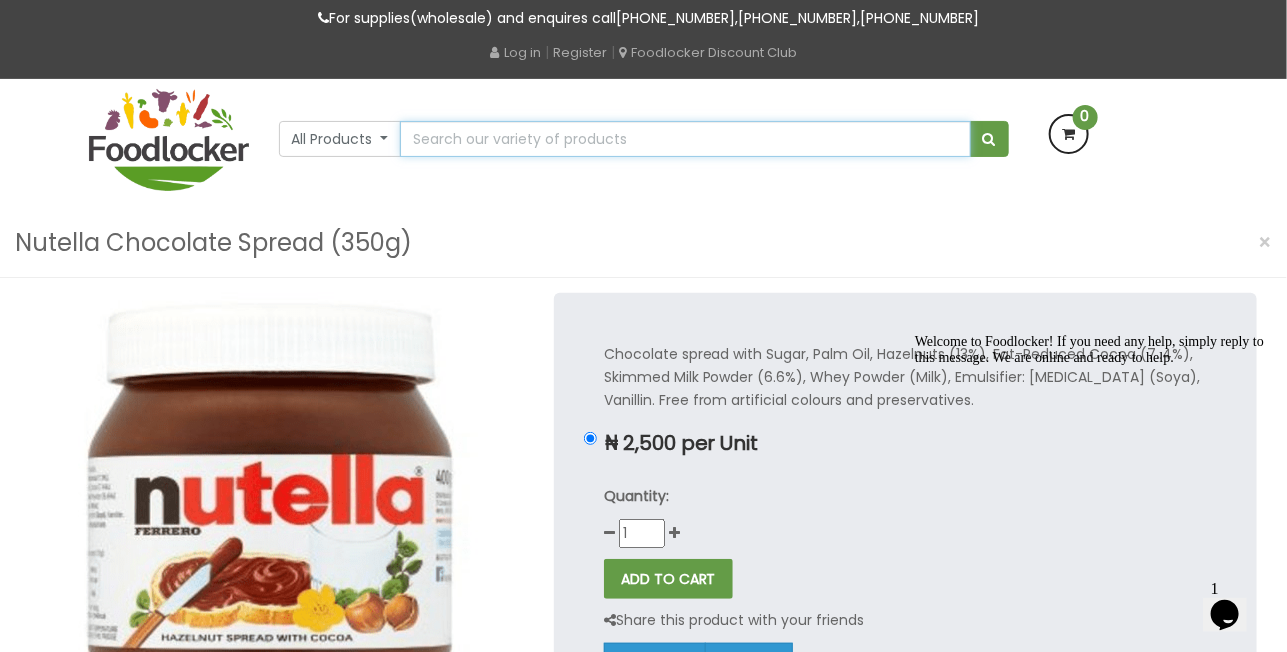 click at bounding box center (685, 139) 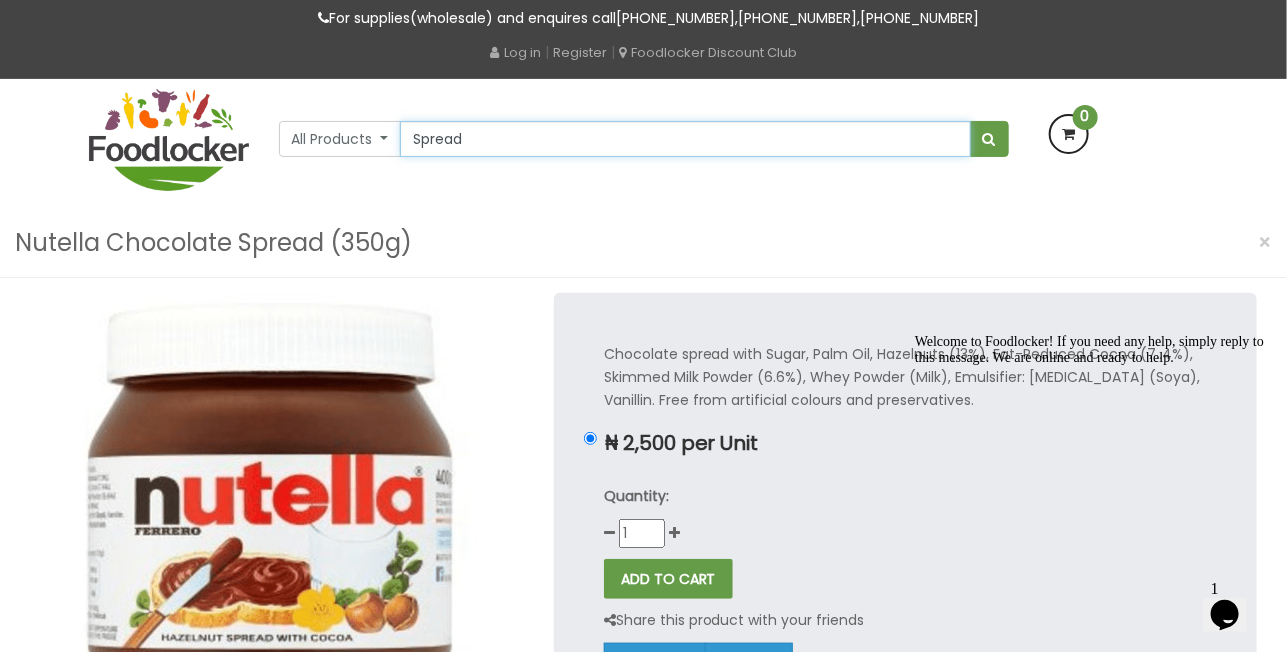 type on "Spread" 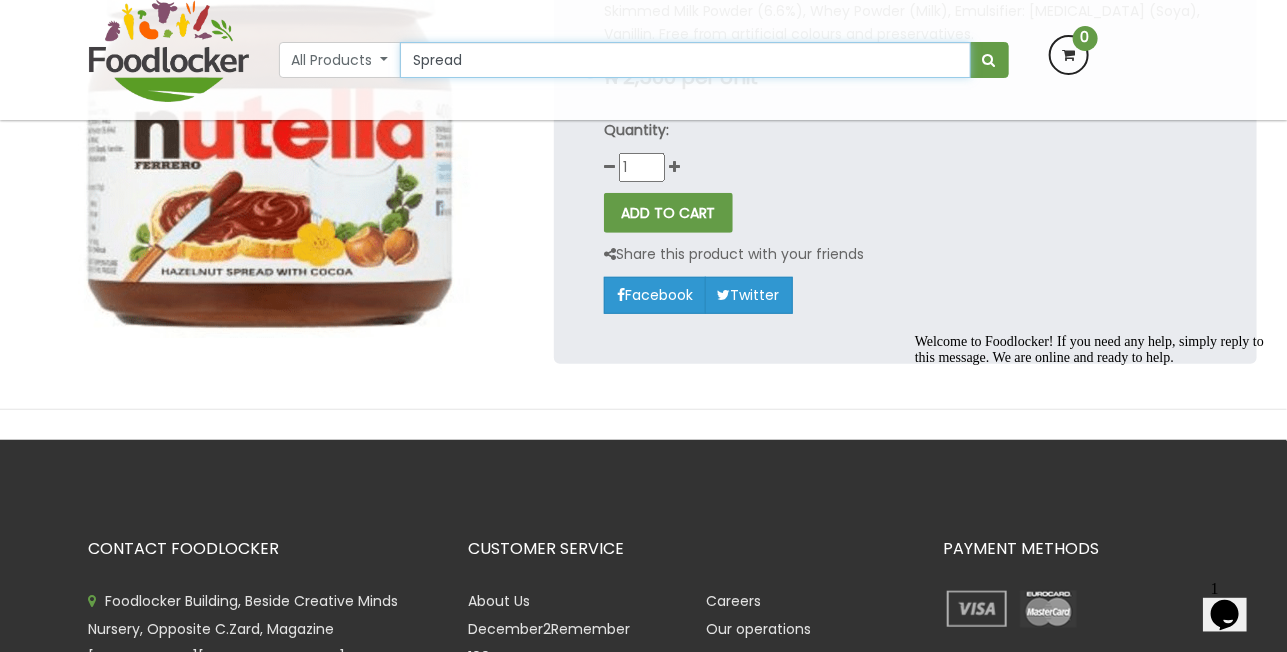 scroll, scrollTop: 322, scrollLeft: 0, axis: vertical 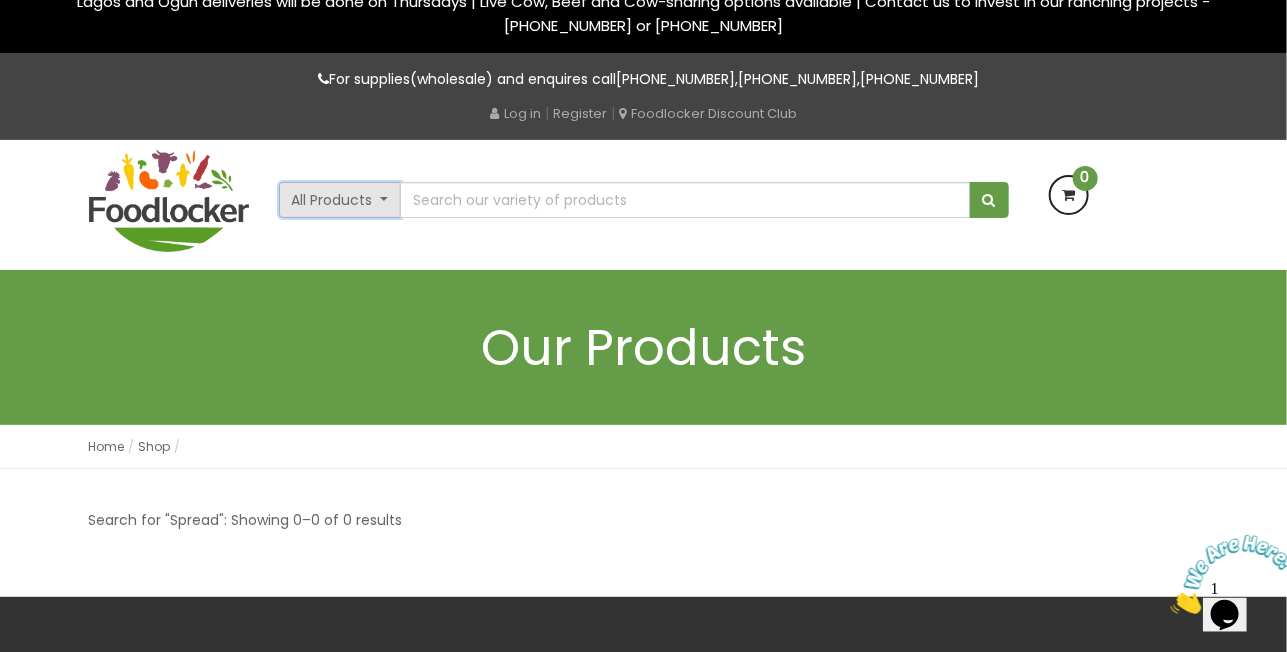 click on "All Products" at bounding box center (340, 200) 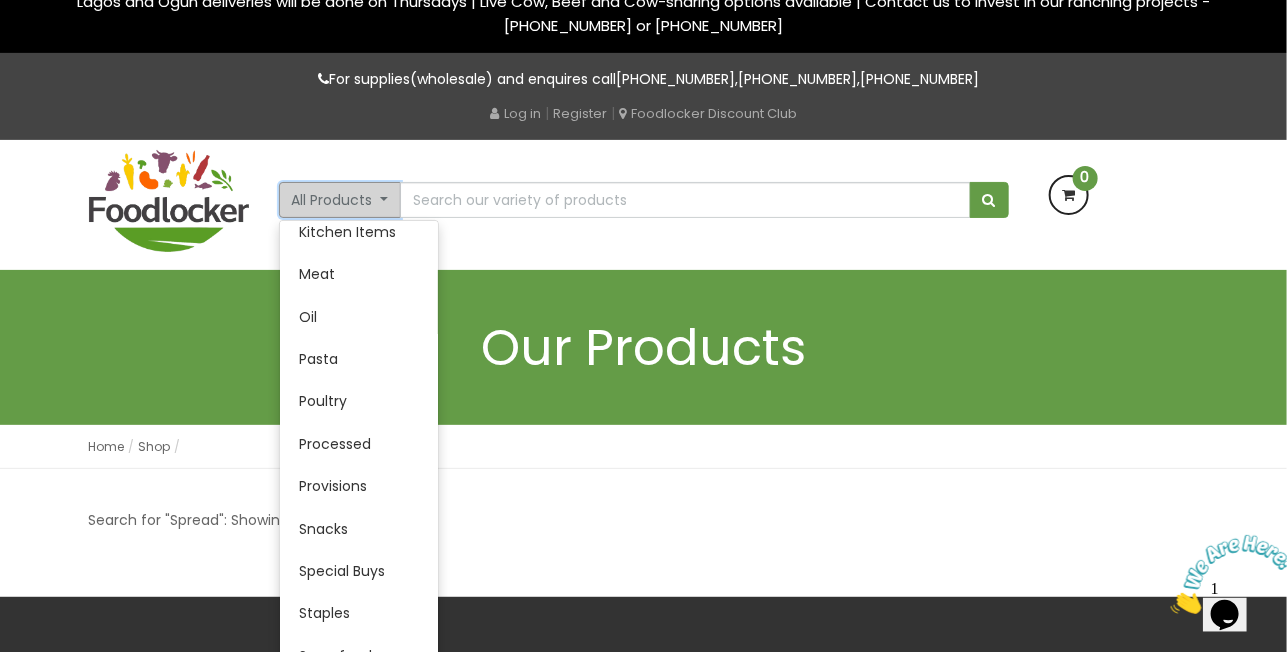 scroll, scrollTop: 484, scrollLeft: 0, axis: vertical 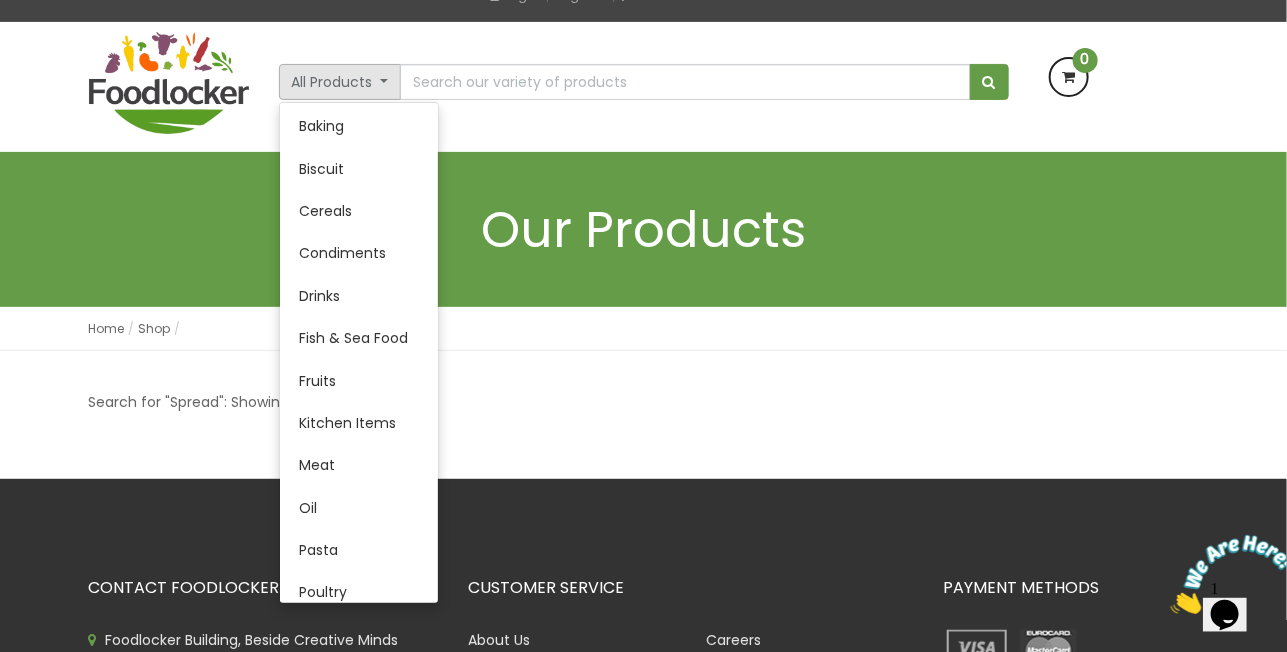 click on "Our Products" at bounding box center (644, 229) 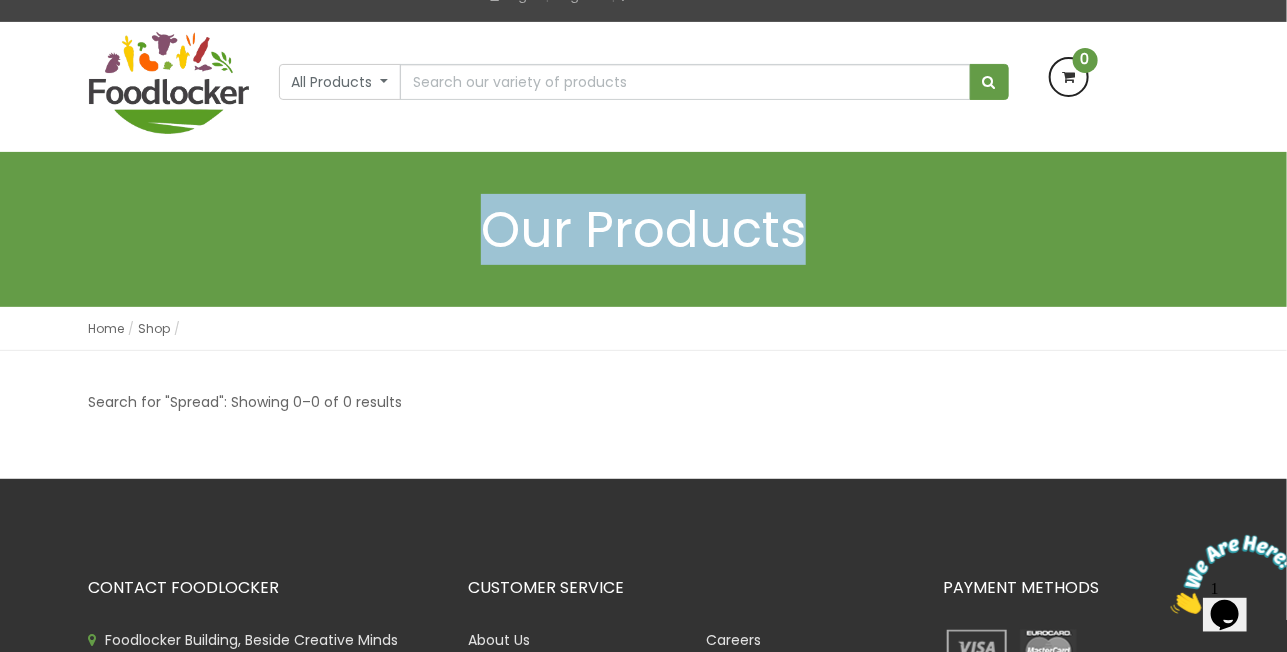 click on "Our Products" at bounding box center (644, 229) 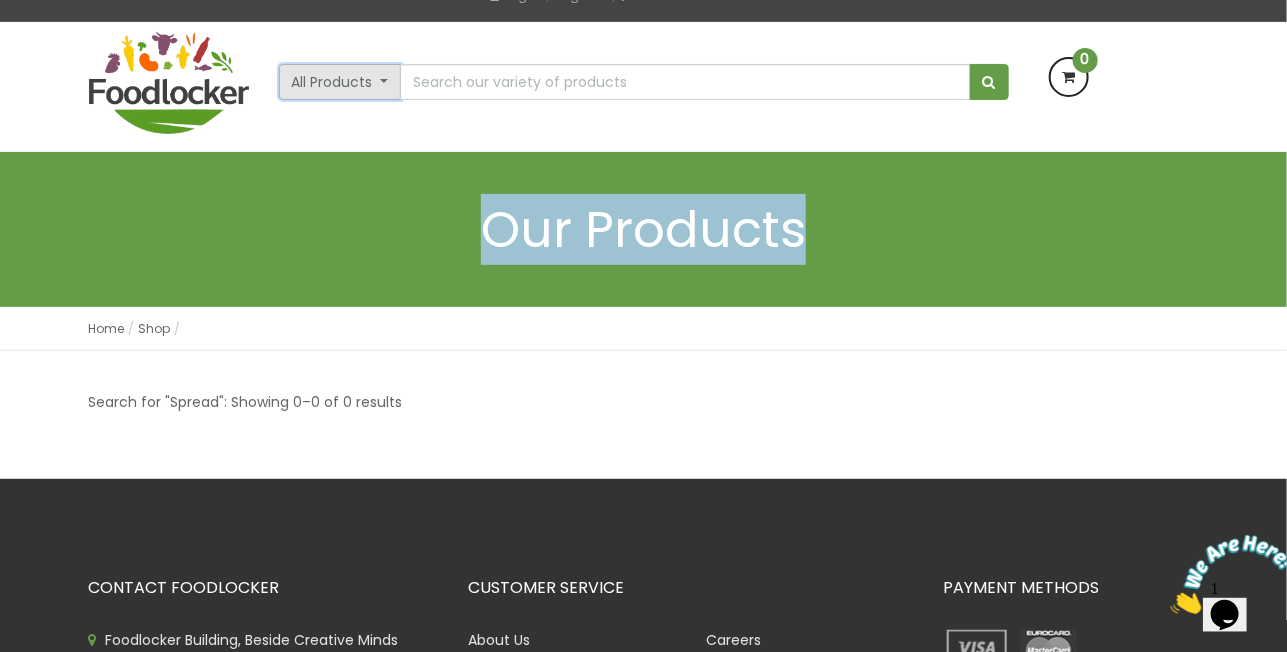 click on "All Products" at bounding box center [340, 82] 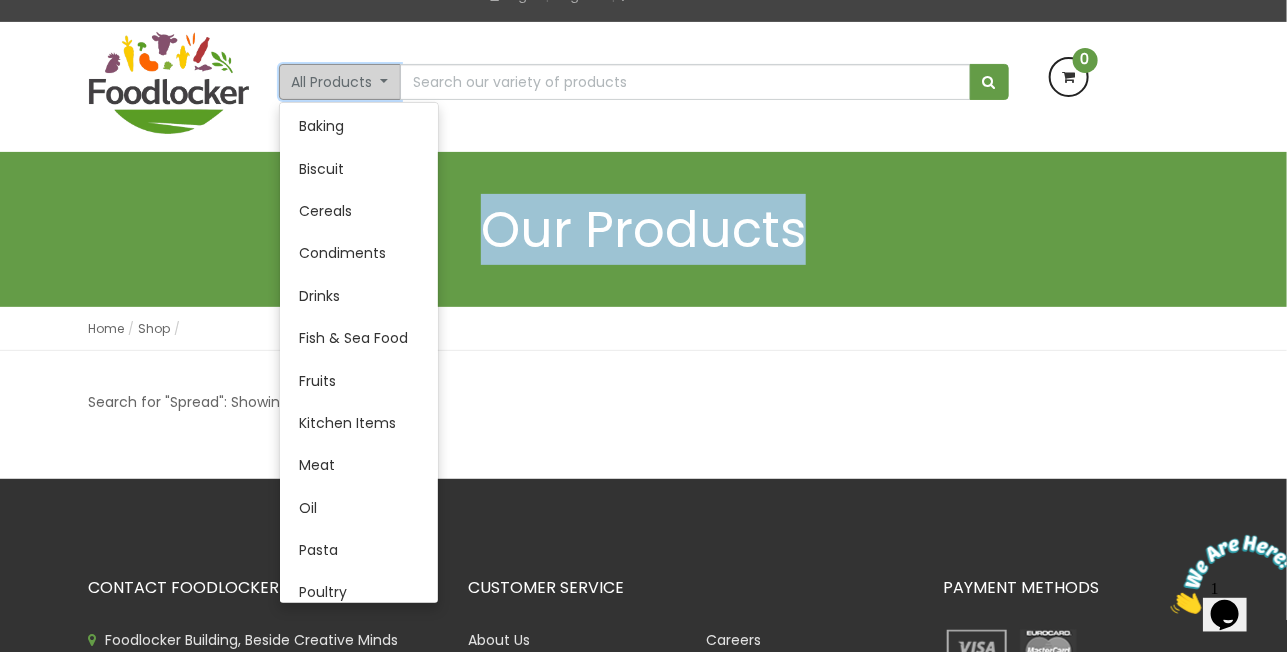 type 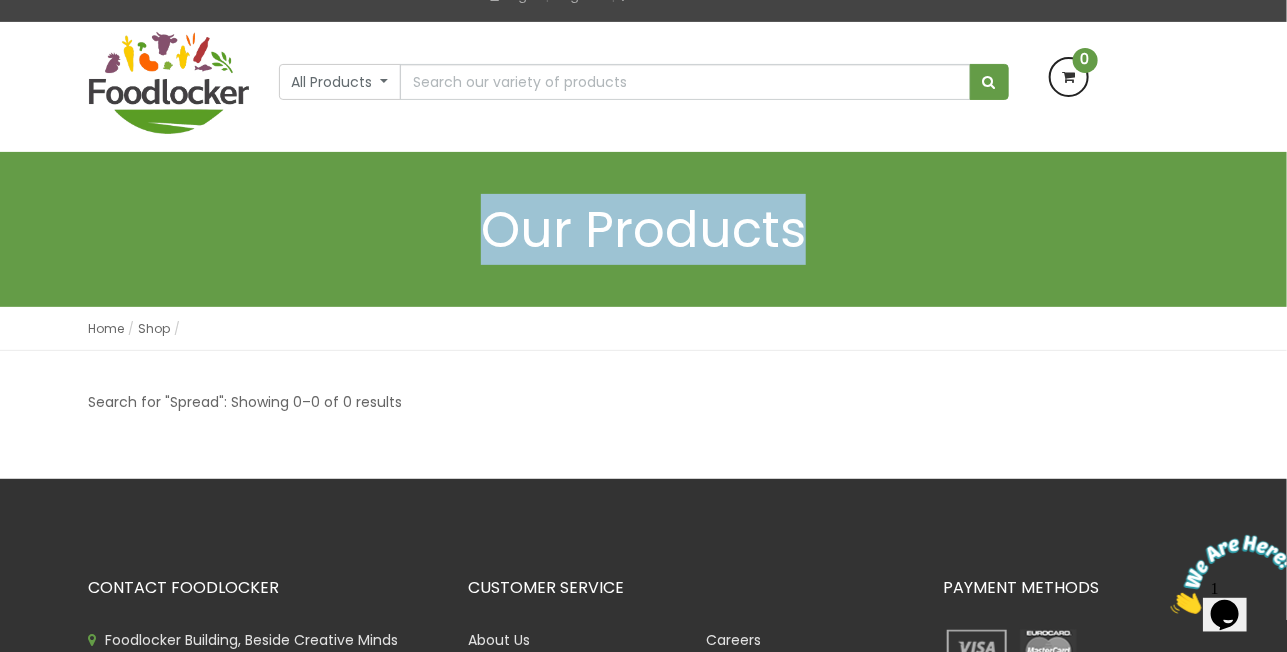click on "Our Products" at bounding box center [644, 229] 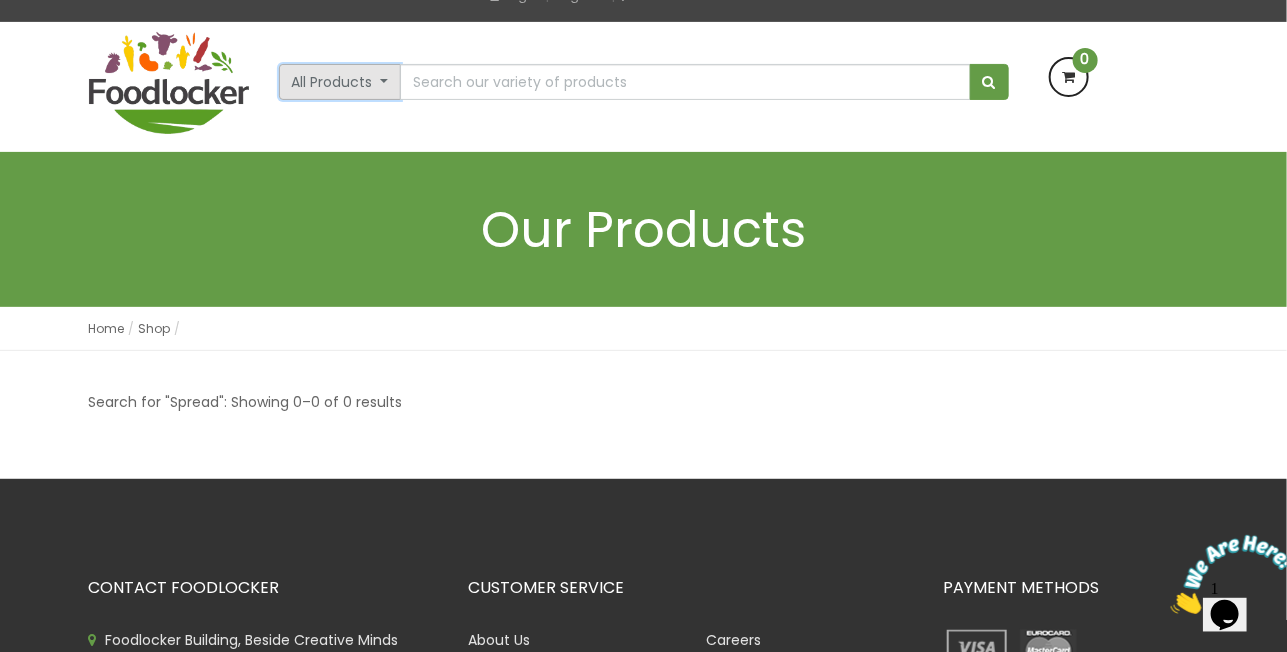 click on "All Products" at bounding box center [340, 82] 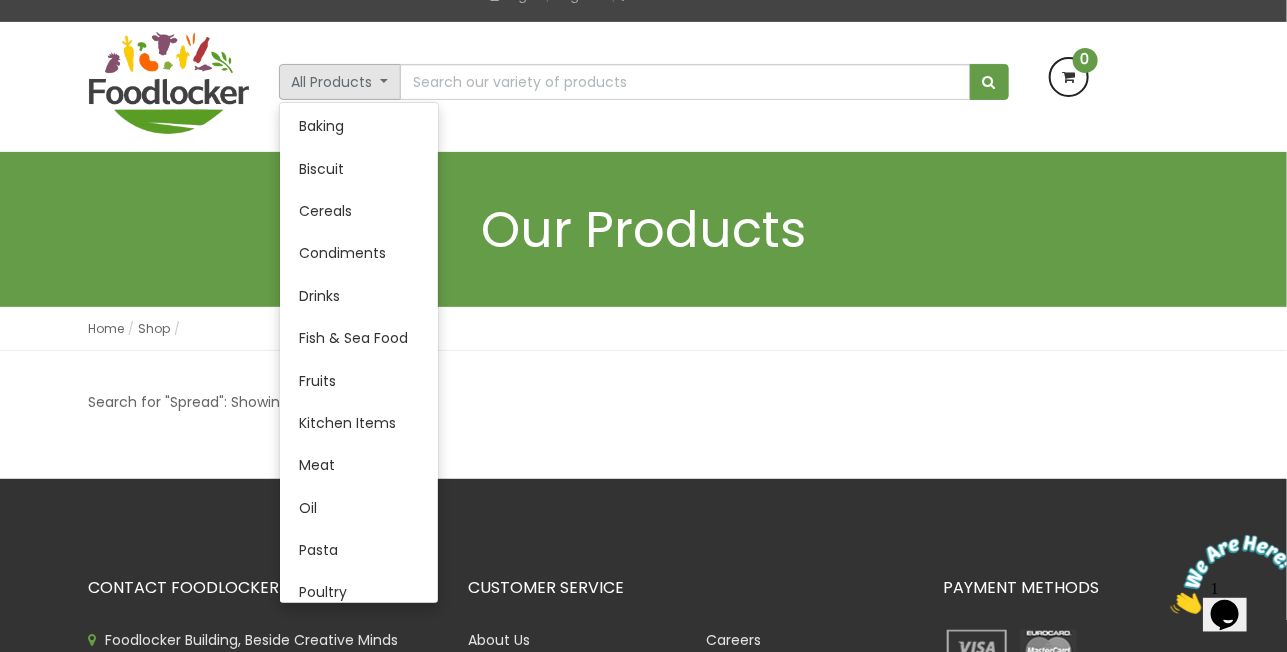 click on "All Products
All Products
Baby Food
Baking Biscuit" at bounding box center (644, 87) 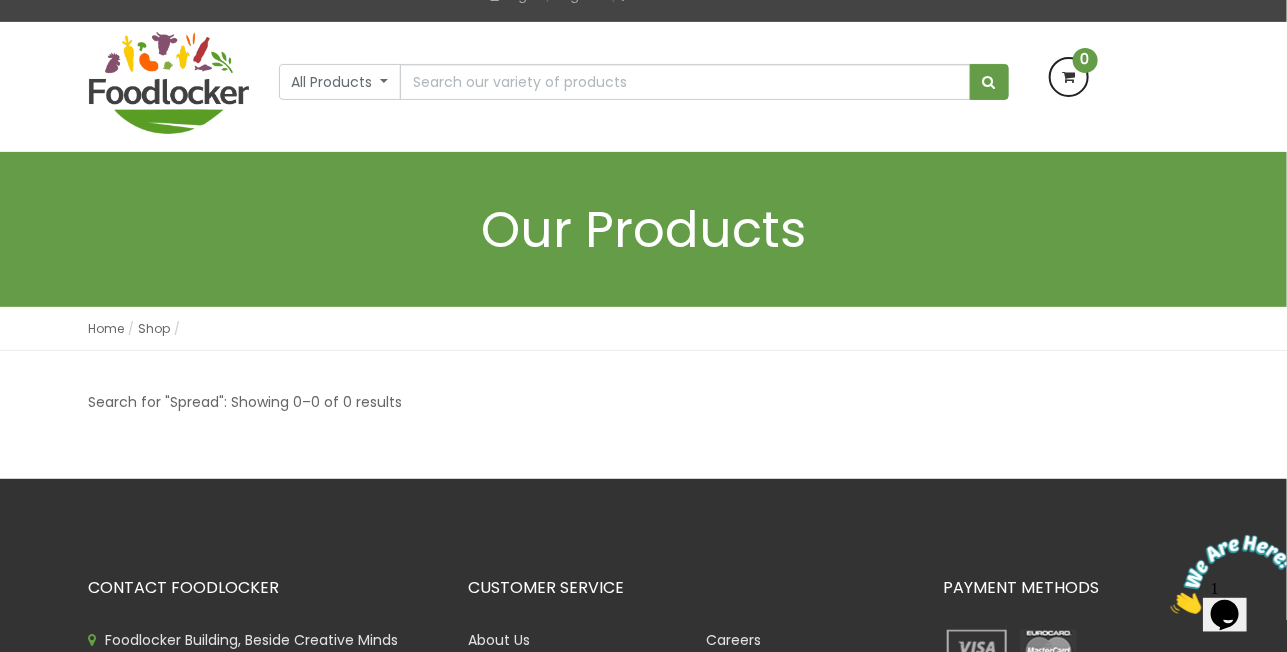 click on "Our Products" at bounding box center (644, 229) 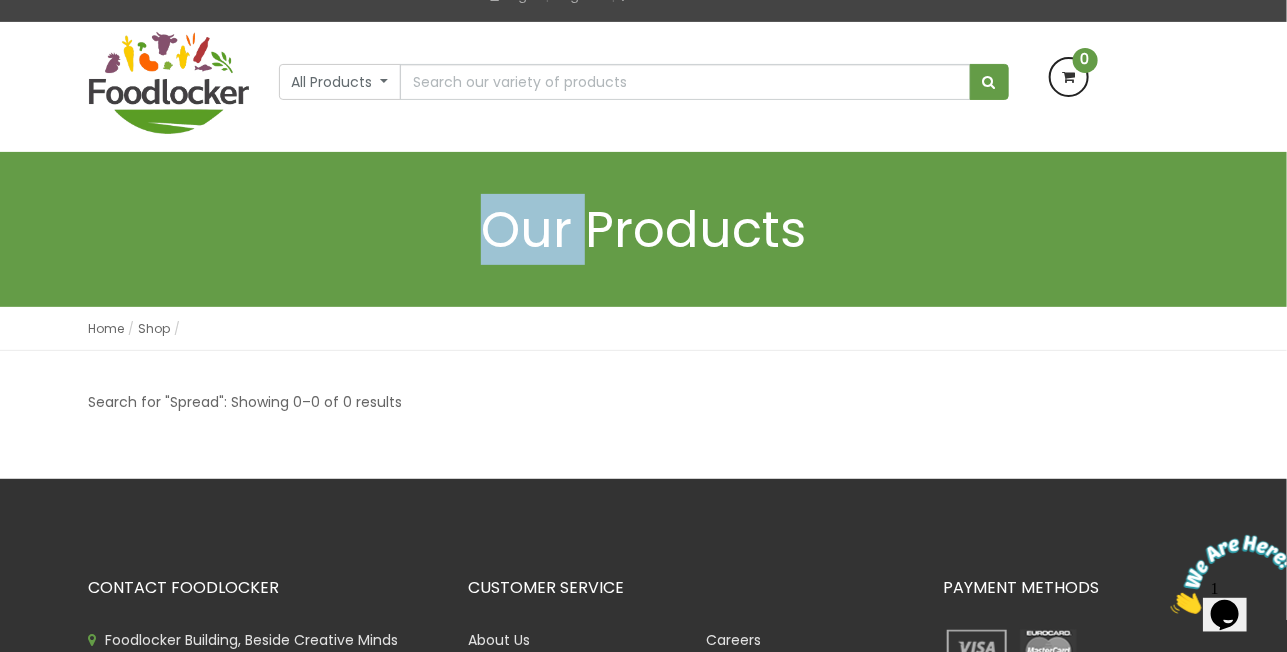 click on "Our Products" at bounding box center [644, 229] 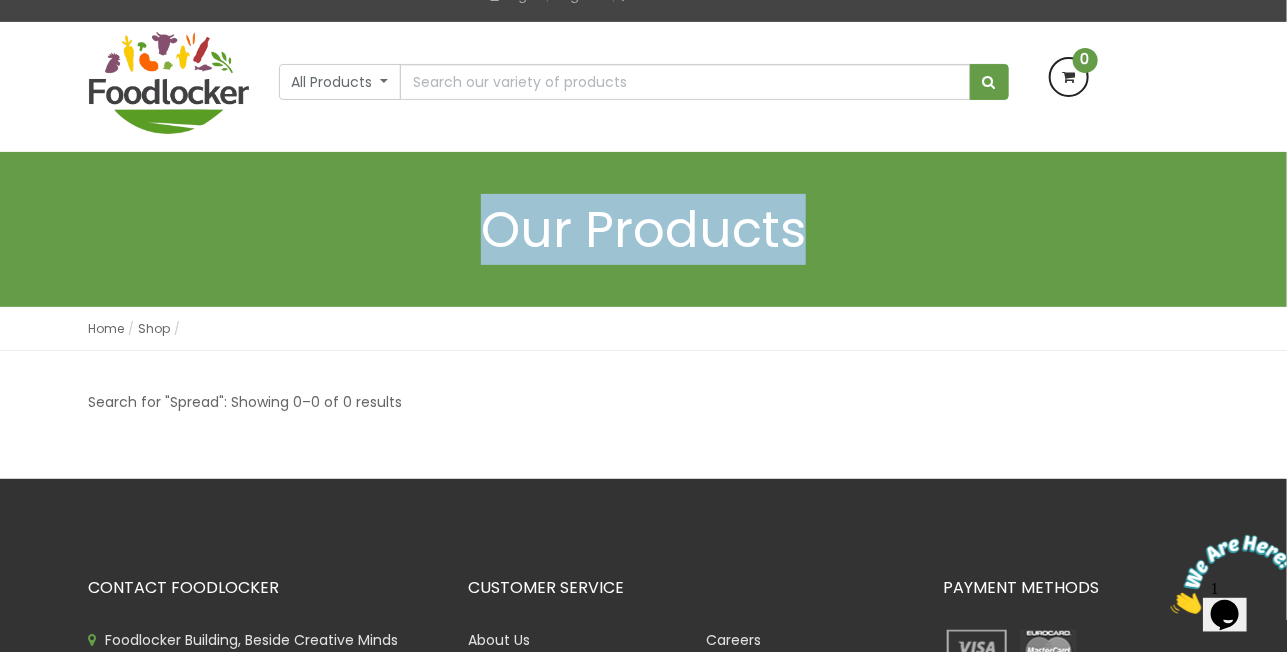 click on "Our Products" at bounding box center (644, 229) 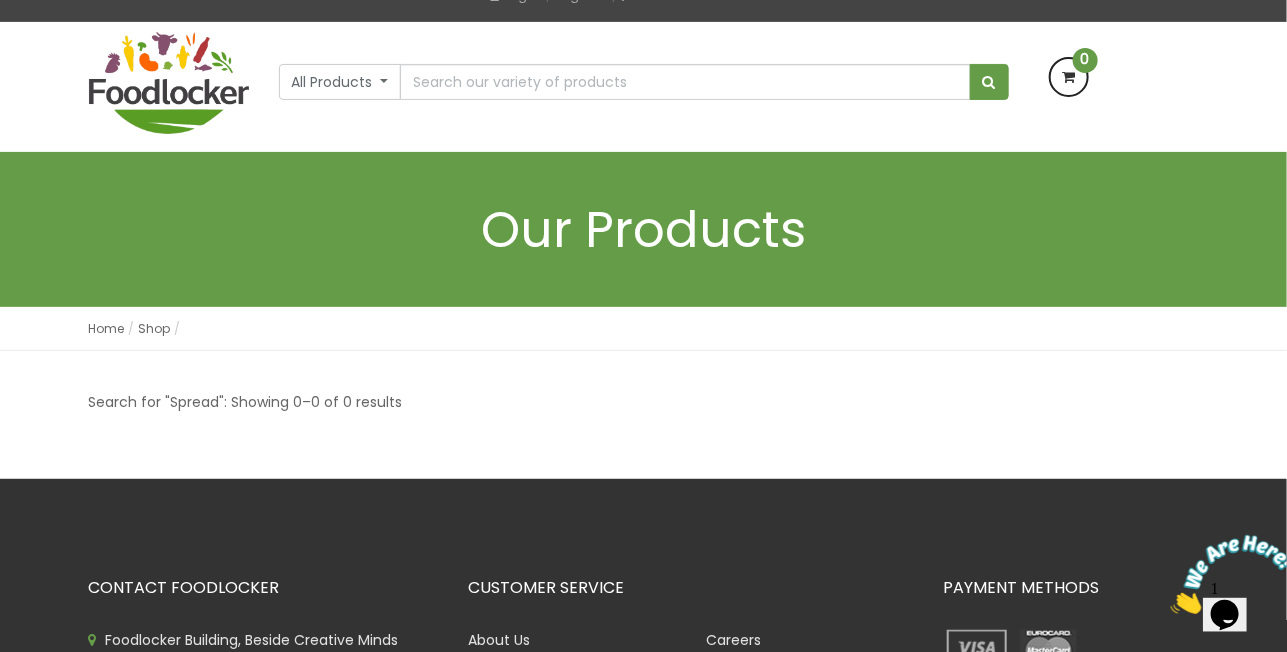 click on "Our Products" at bounding box center [644, 229] 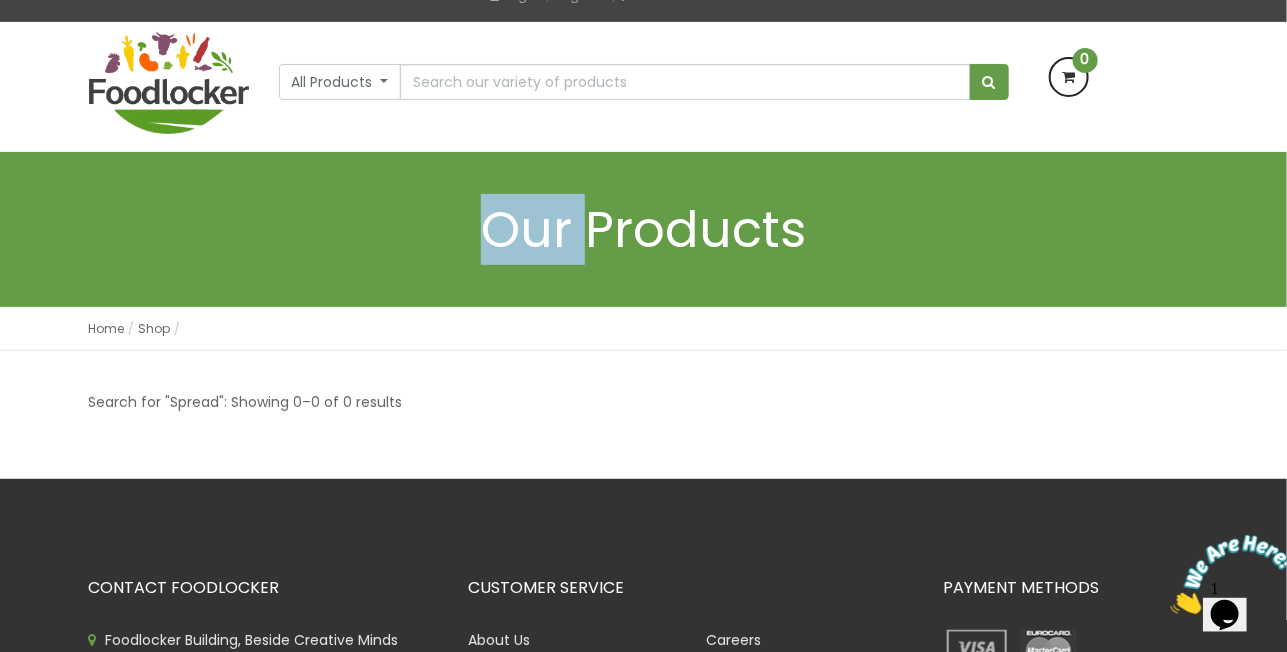 click on "Our Products" at bounding box center (644, 229) 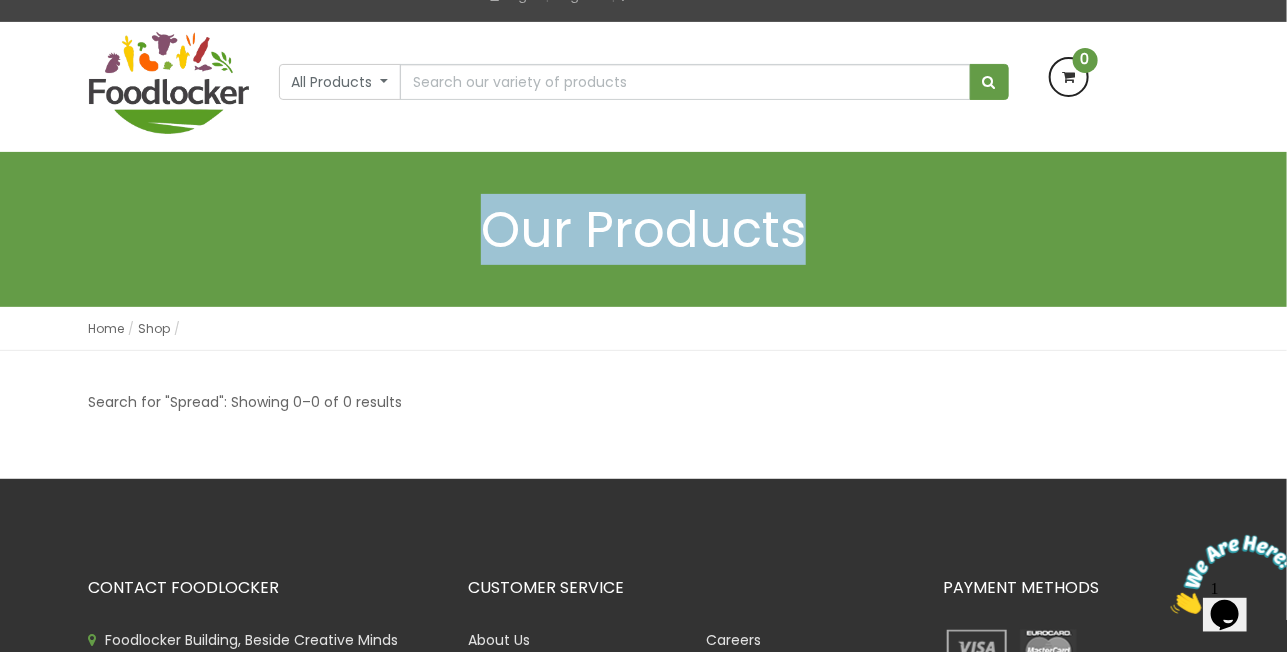 click on "Our Products" at bounding box center [644, 229] 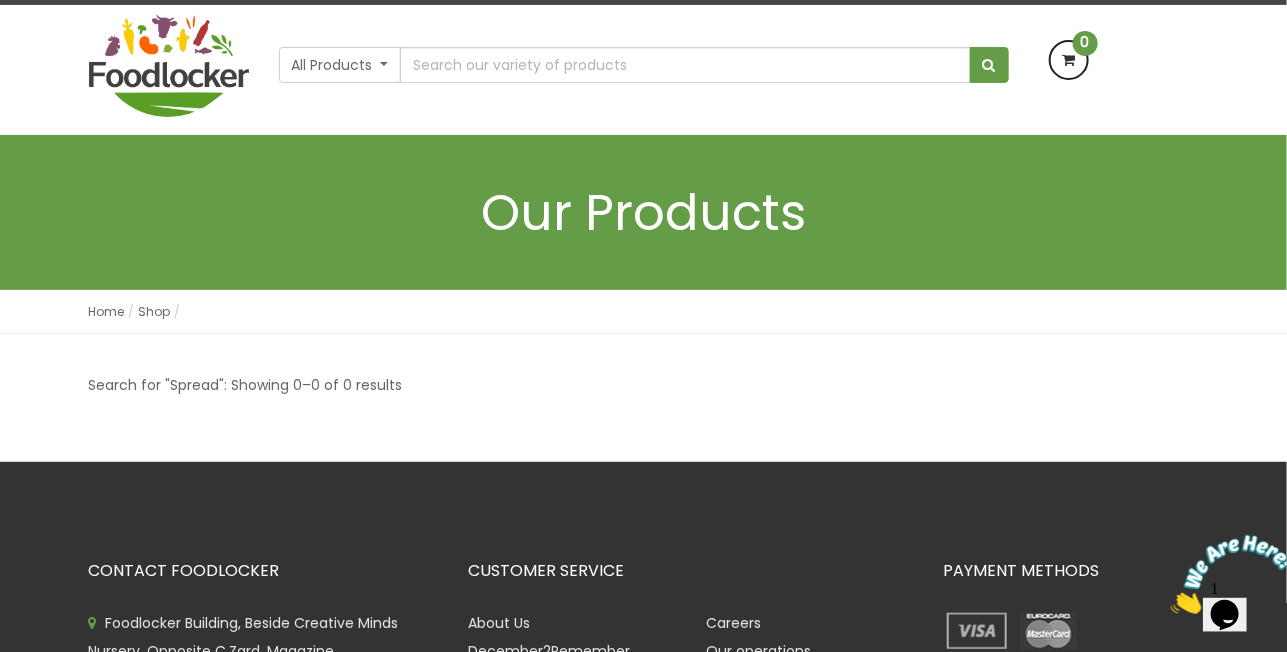 scroll, scrollTop: 153, scrollLeft: 0, axis: vertical 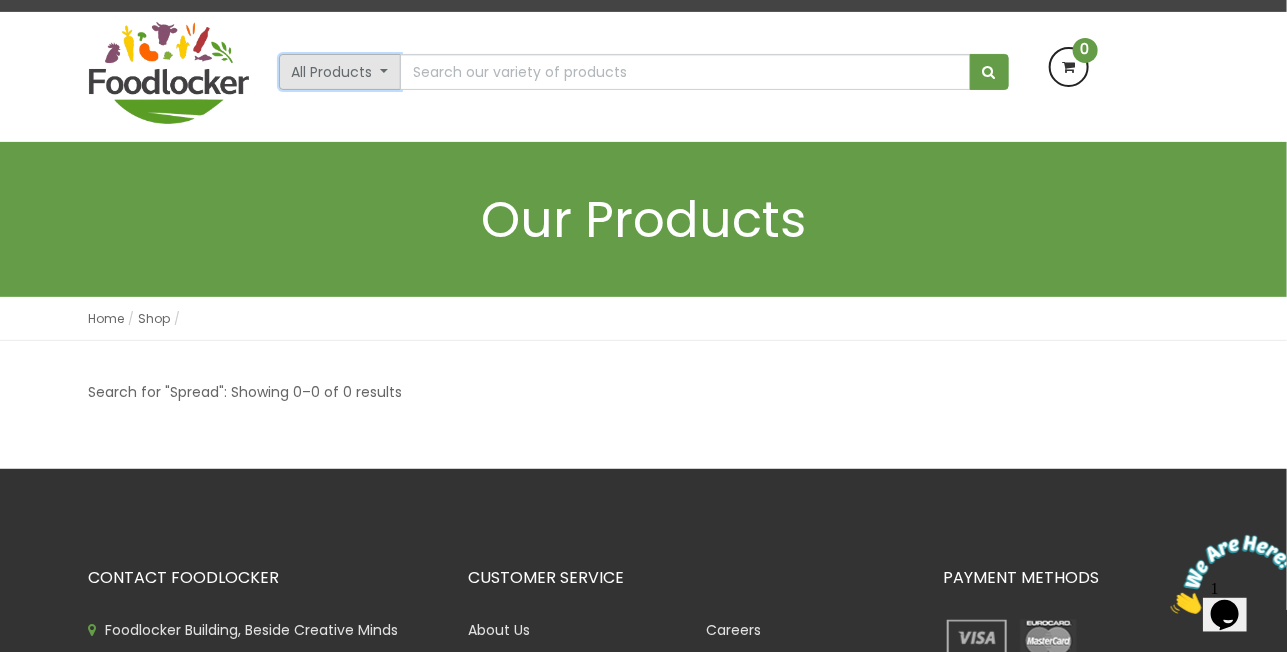 click on "All Products" at bounding box center [340, 72] 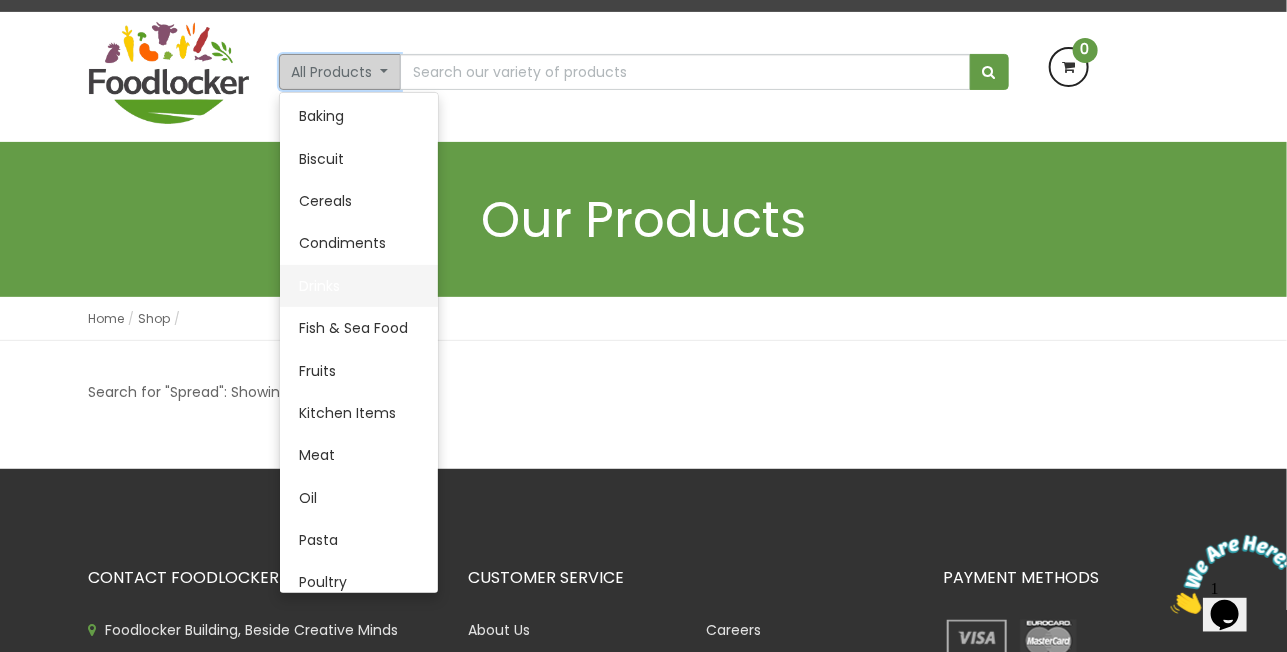 scroll, scrollTop: 127, scrollLeft: 0, axis: vertical 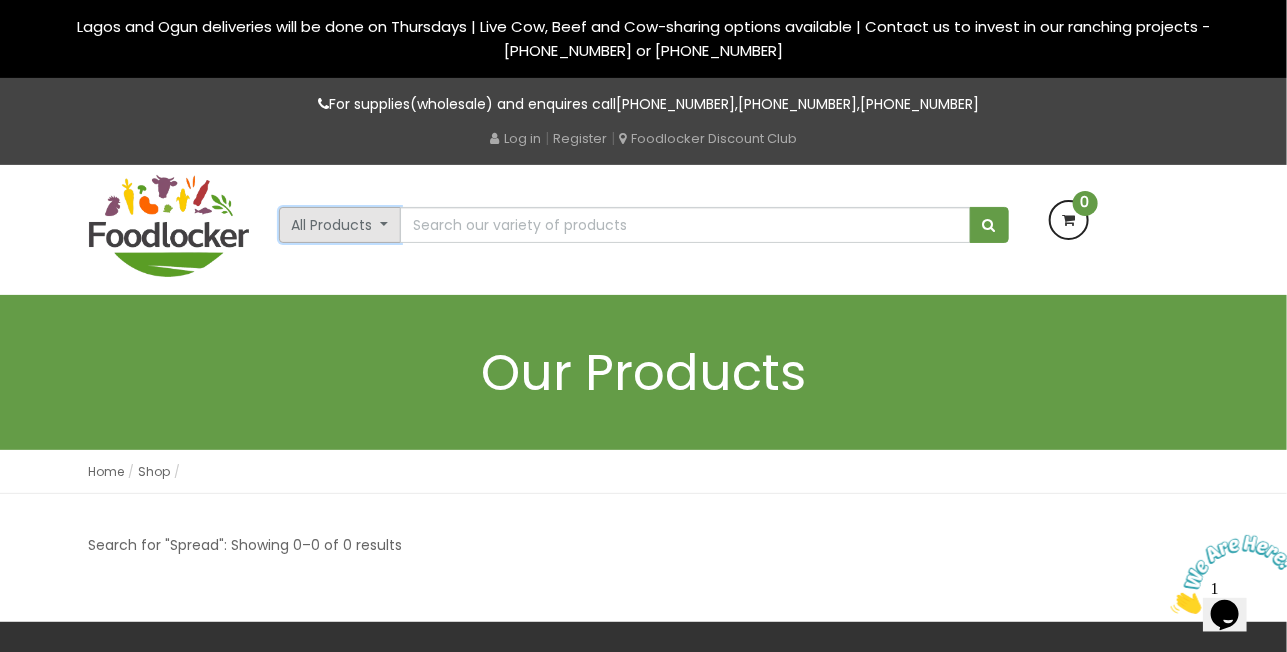 click on "All Products" at bounding box center (340, 225) 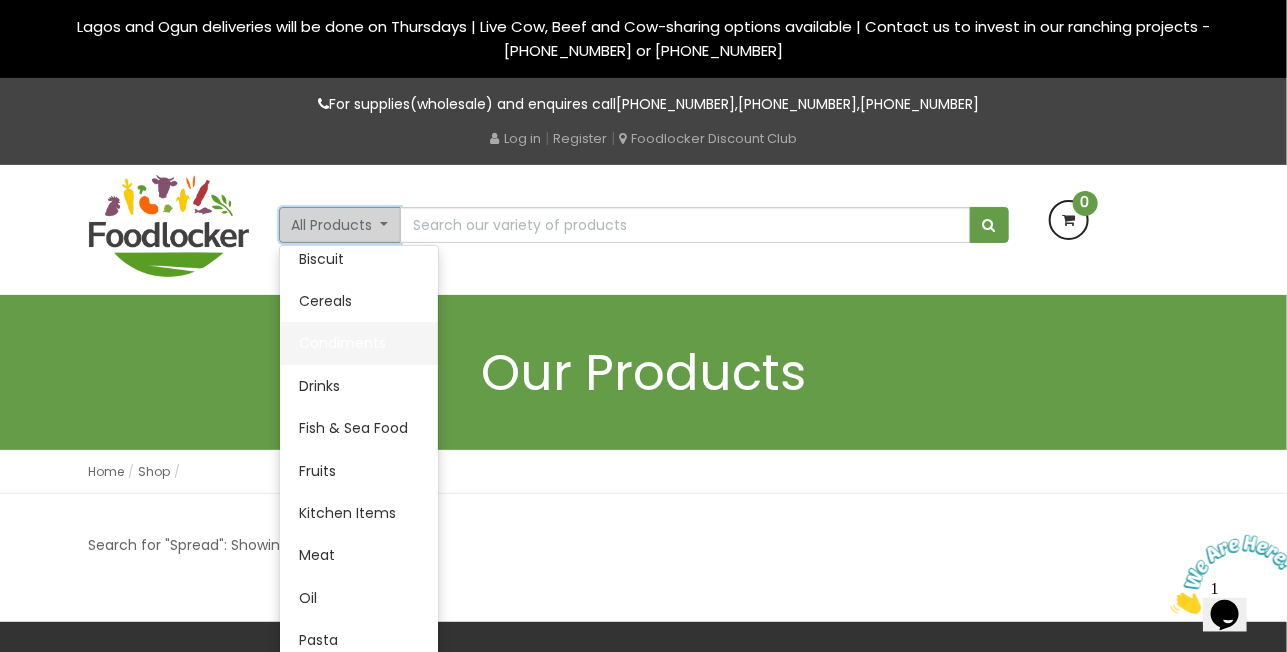 scroll, scrollTop: 0, scrollLeft: 0, axis: both 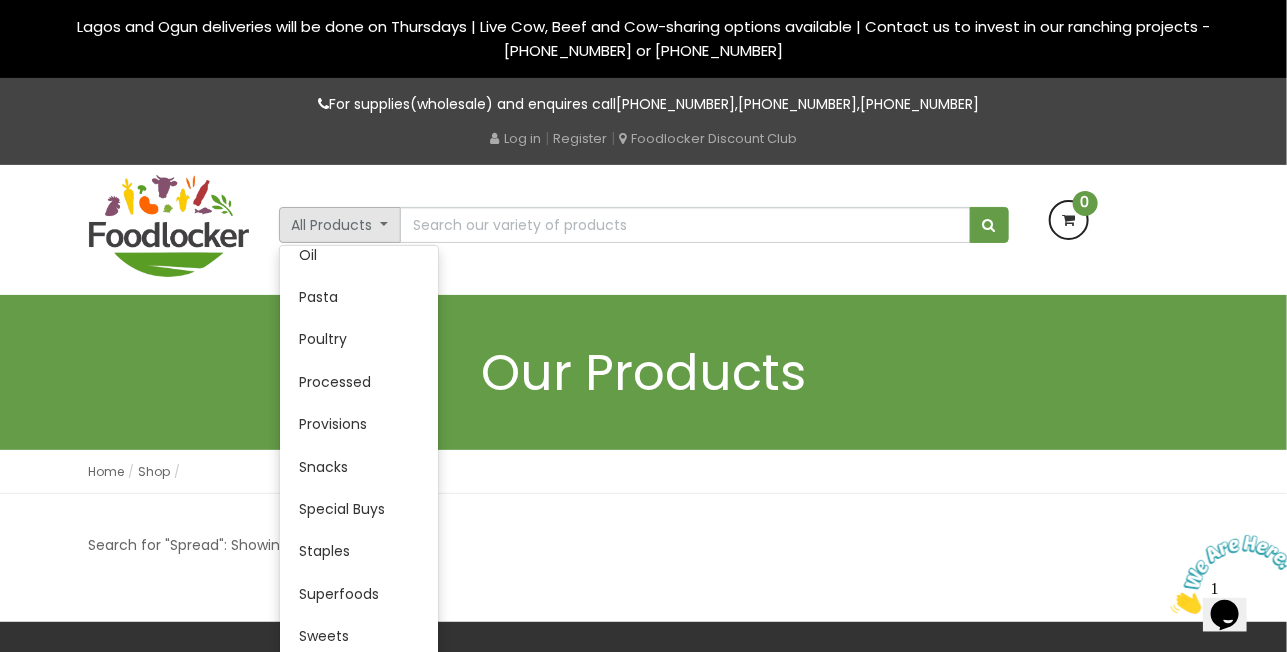 click on "Our Products" at bounding box center [644, 372] 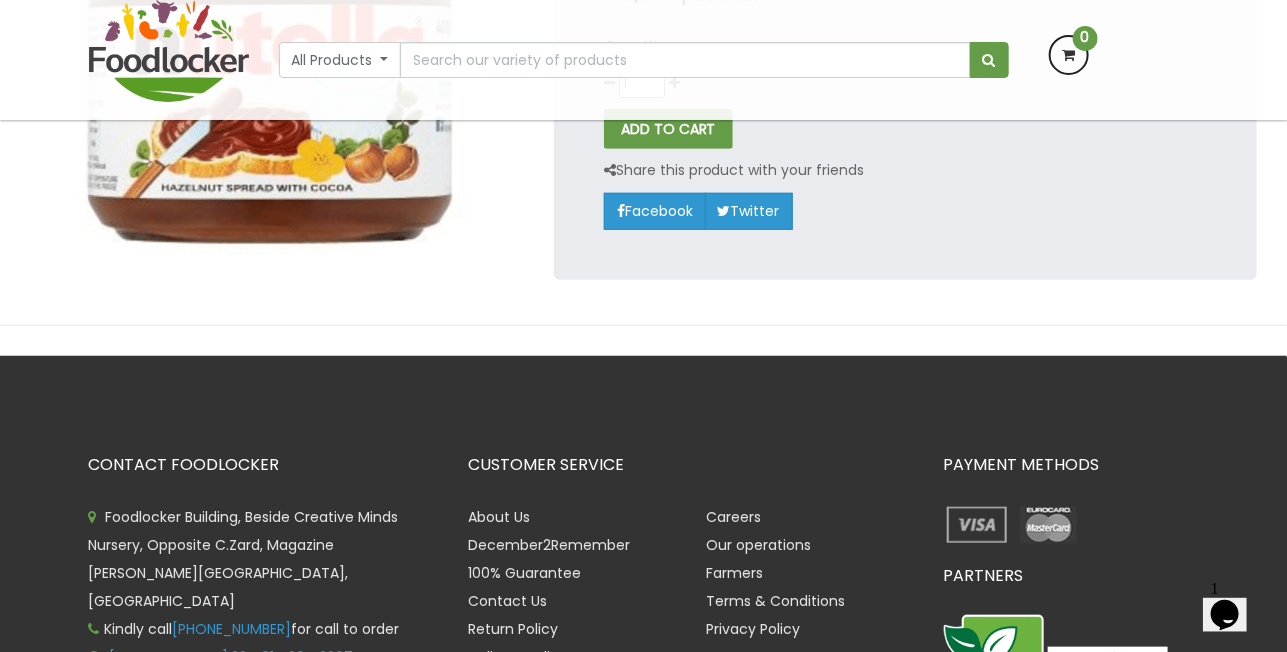 scroll, scrollTop: 0, scrollLeft: 0, axis: both 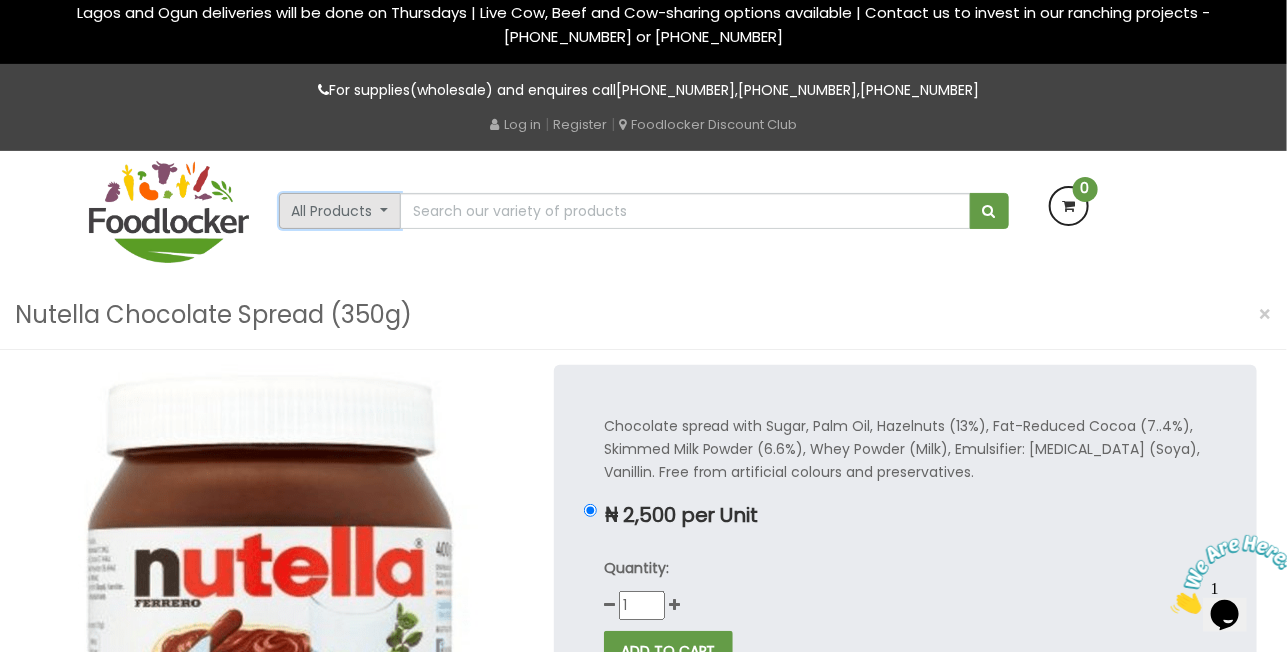 click on "All Products" at bounding box center [340, 211] 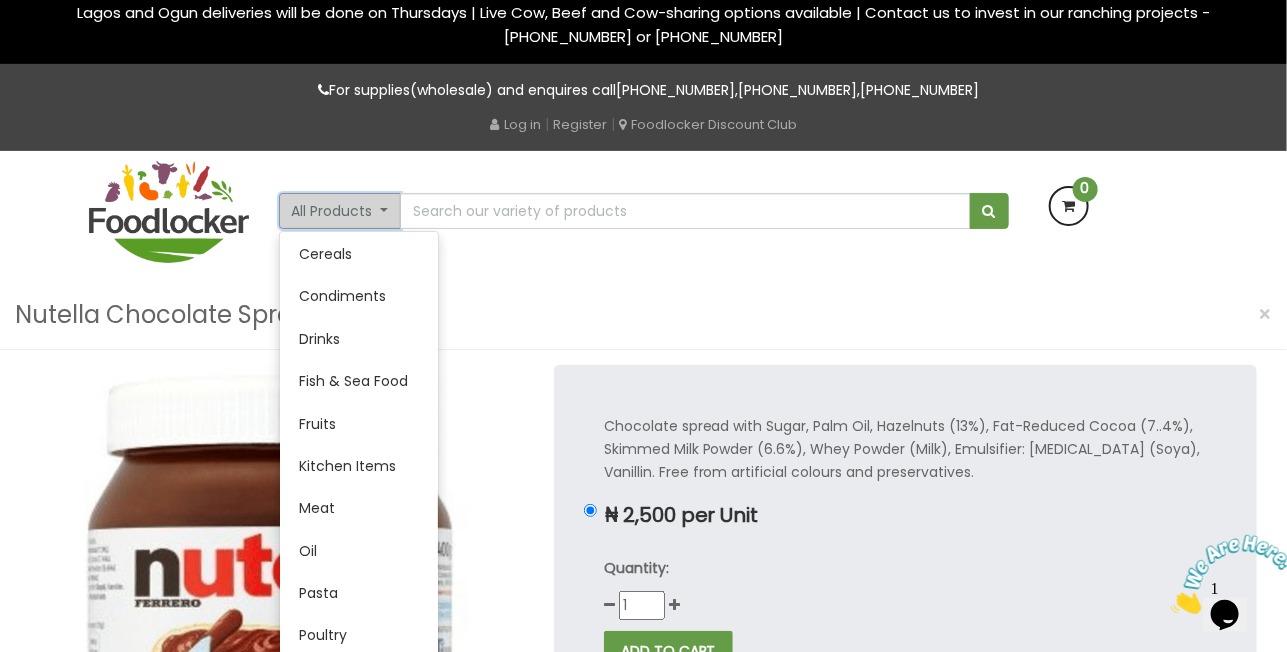 scroll, scrollTop: 220, scrollLeft: 0, axis: vertical 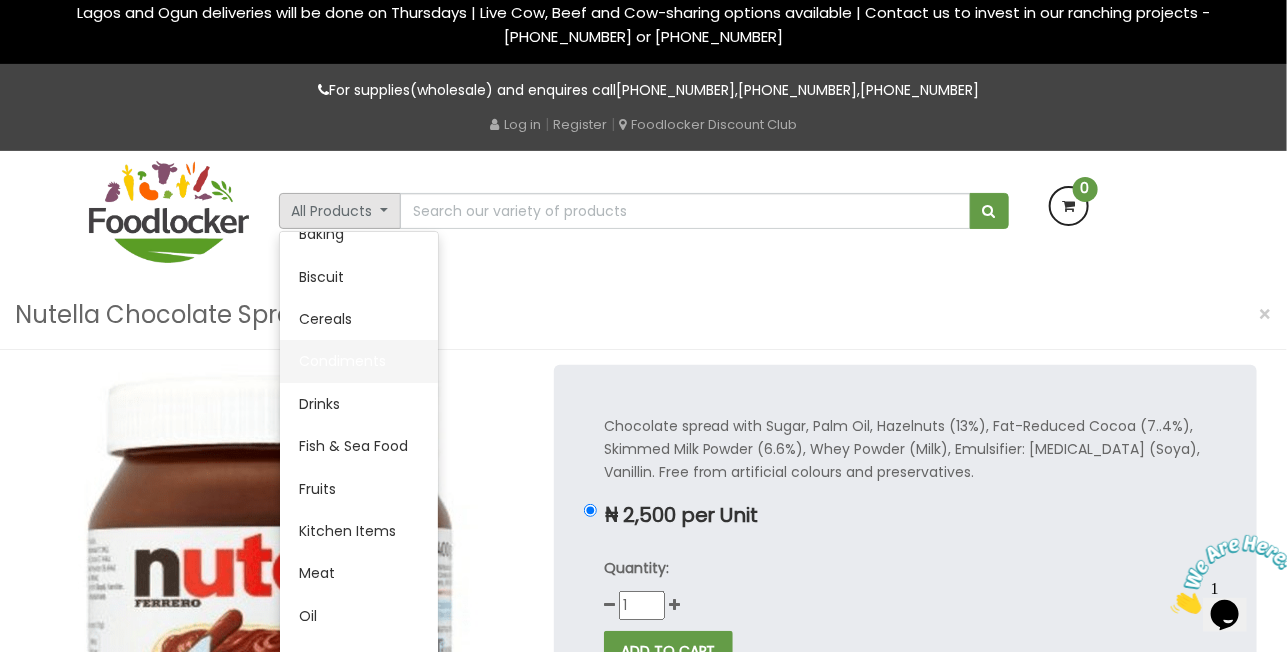 click on "Condiments" at bounding box center (359, 361) 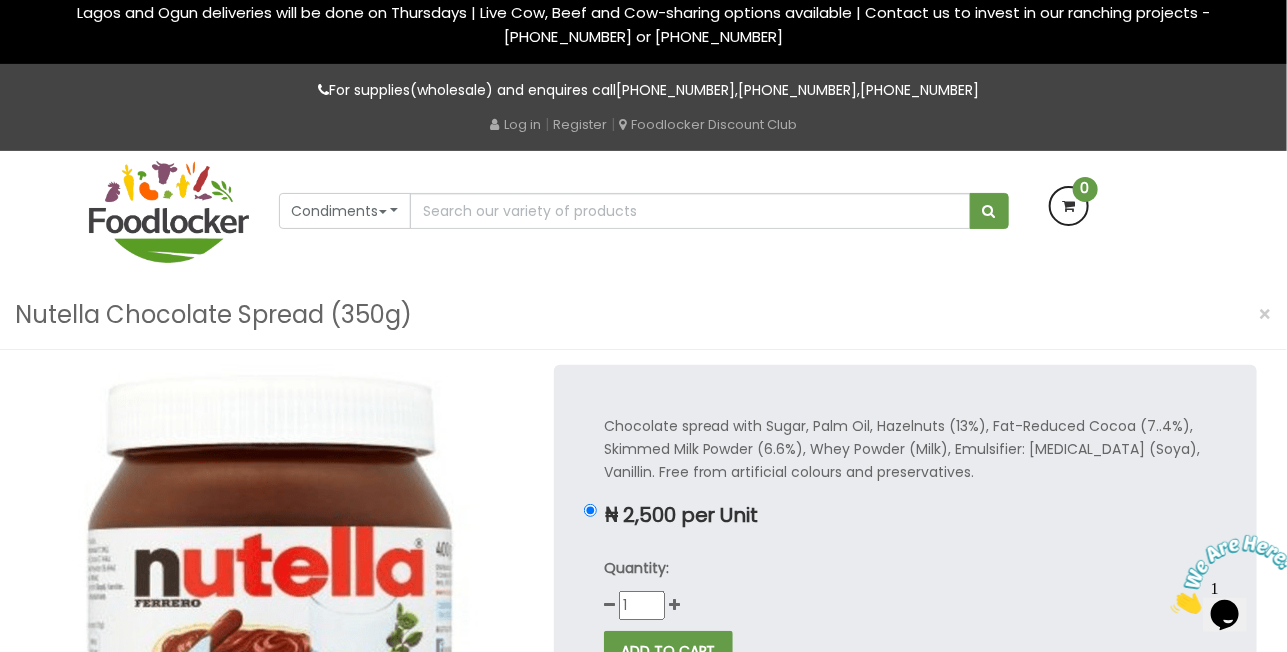 click on "Nutella Chocolate Spread (350g)
×" at bounding box center (643, 315) 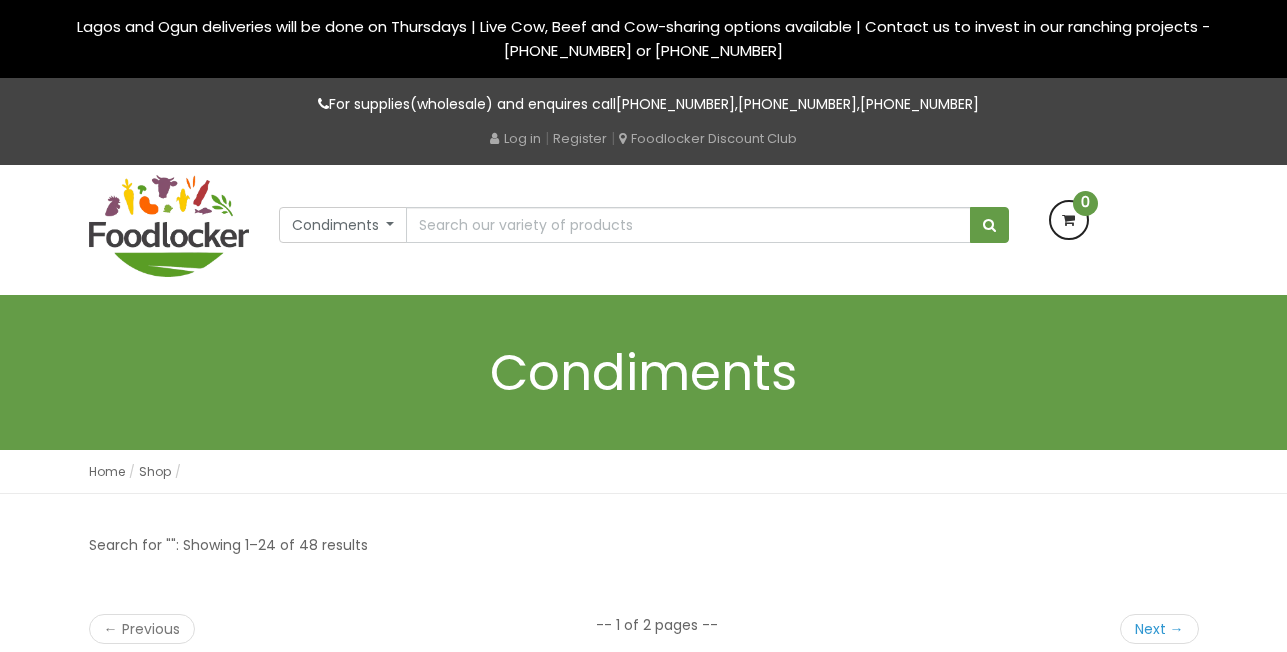 scroll, scrollTop: 0, scrollLeft: 0, axis: both 